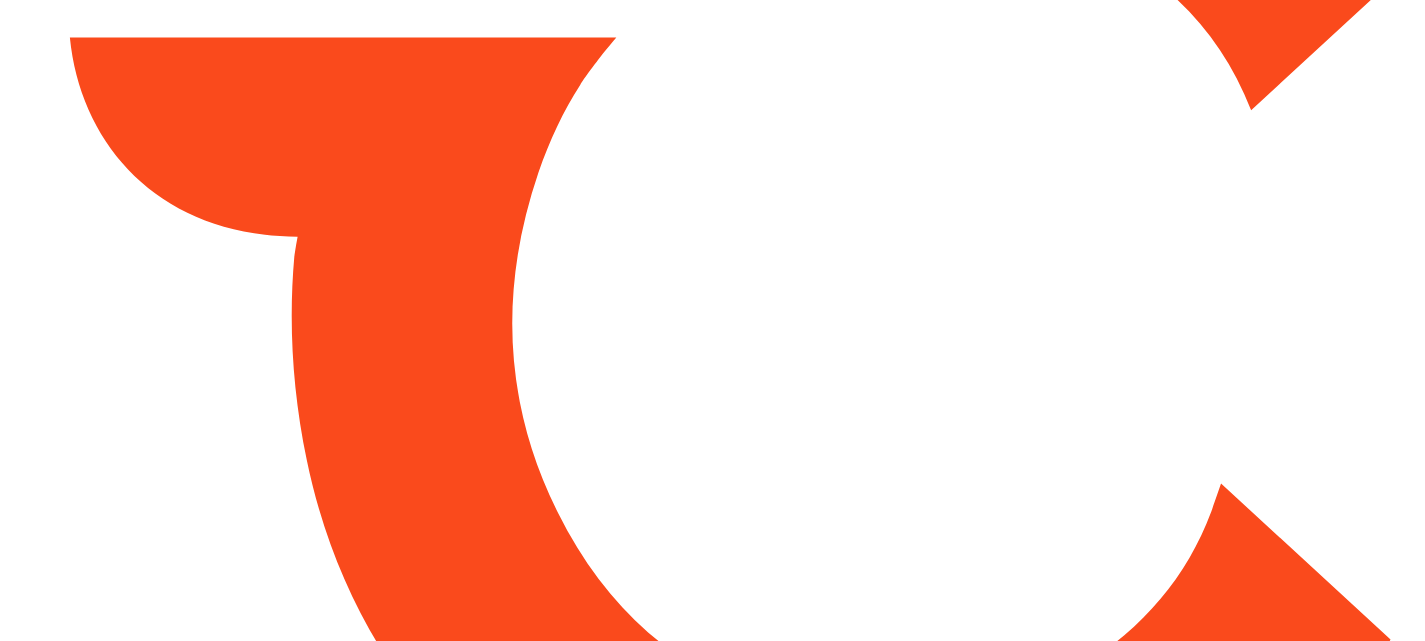 scroll, scrollTop: 0, scrollLeft: 0, axis: both 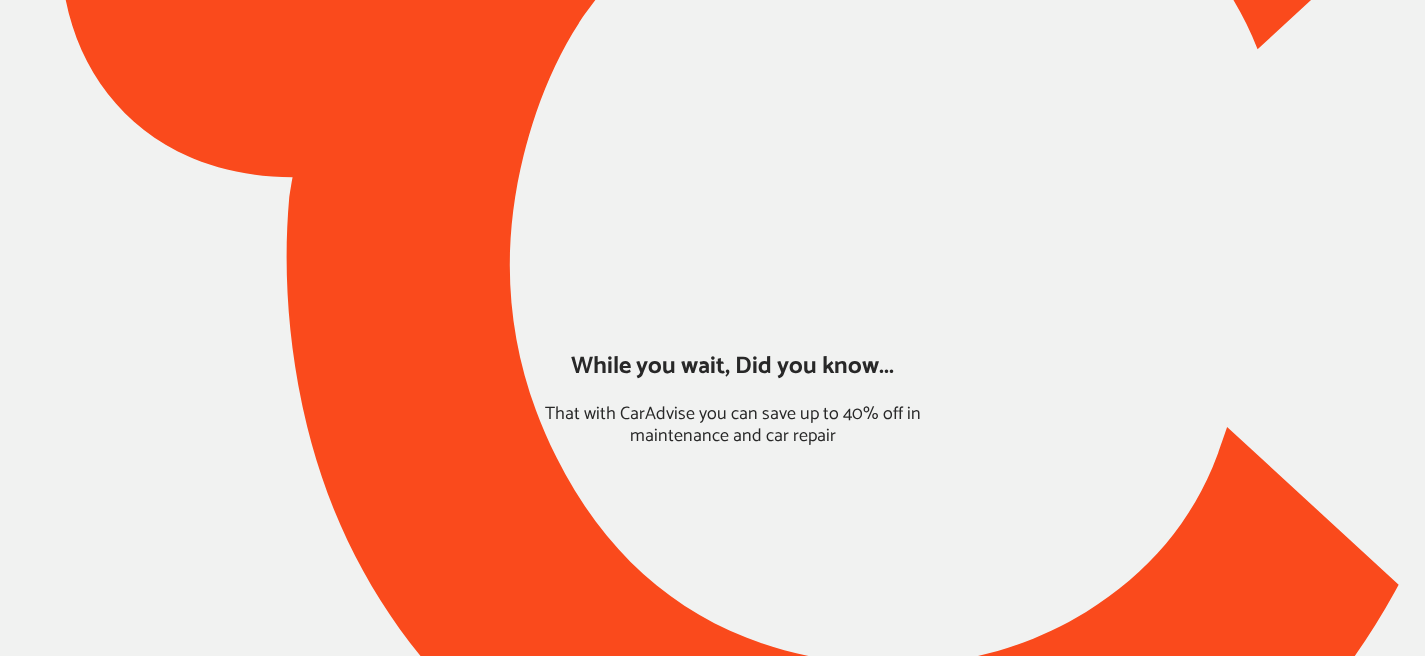 type on "*****" 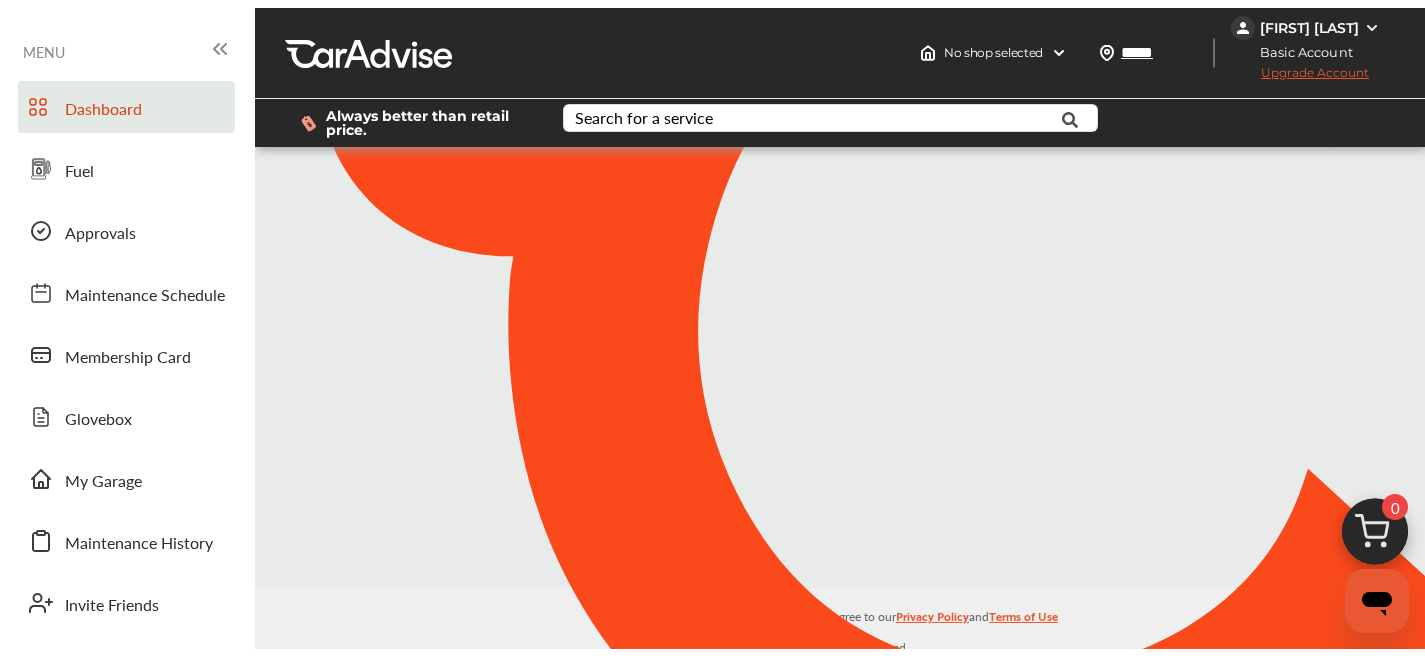scroll, scrollTop: 0, scrollLeft: 0, axis: both 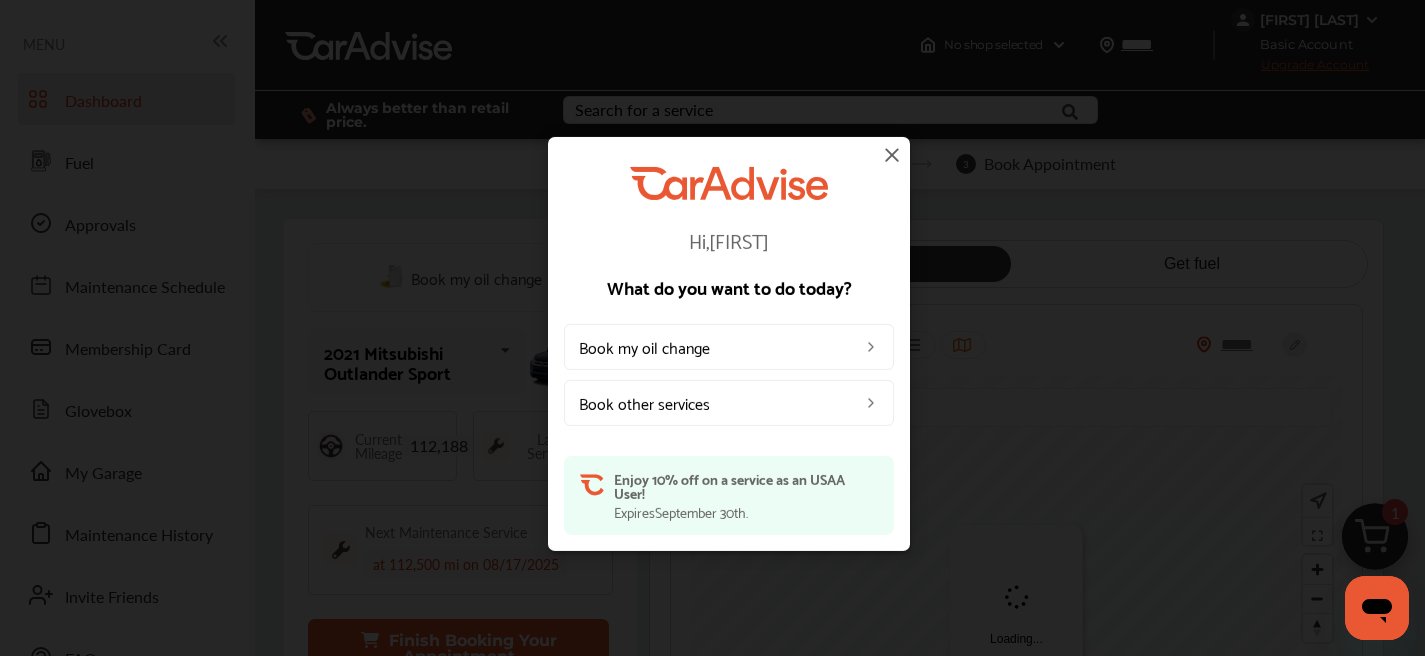 click on "Hi, [NAME] What do you want to do today? Book my oil change Book other services Enjoy 10% off on a service as an [COUNTRY] User! Expires [MONTH] [DAY] ." at bounding box center [728, 344] 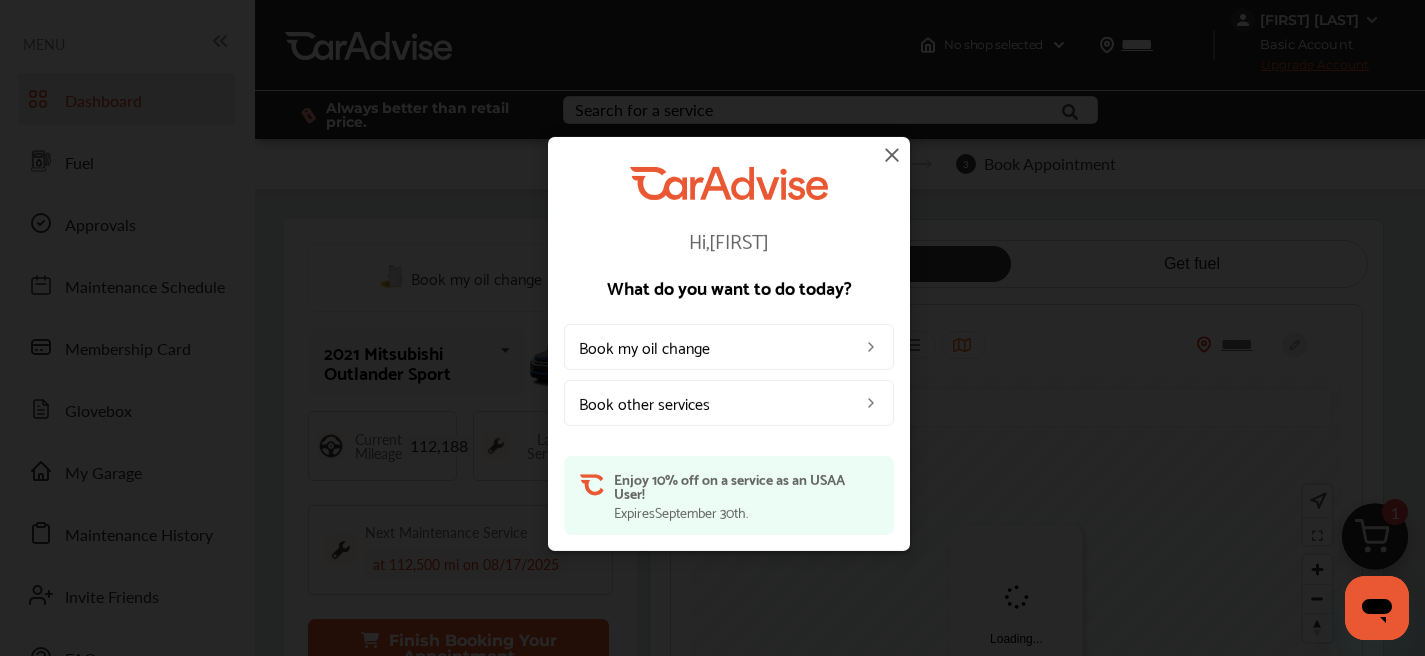 drag, startPoint x: 897, startPoint y: 148, endPoint x: 888, endPoint y: 158, distance: 13.453624 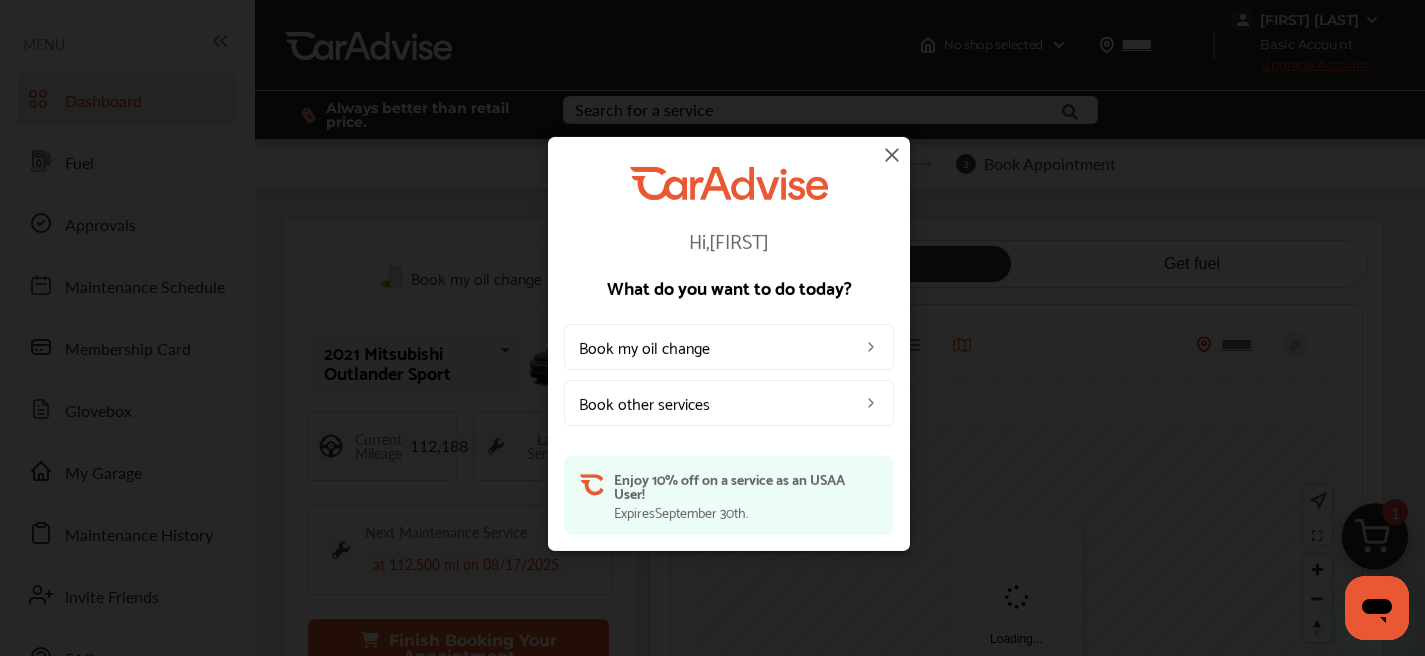 click at bounding box center (892, 155) 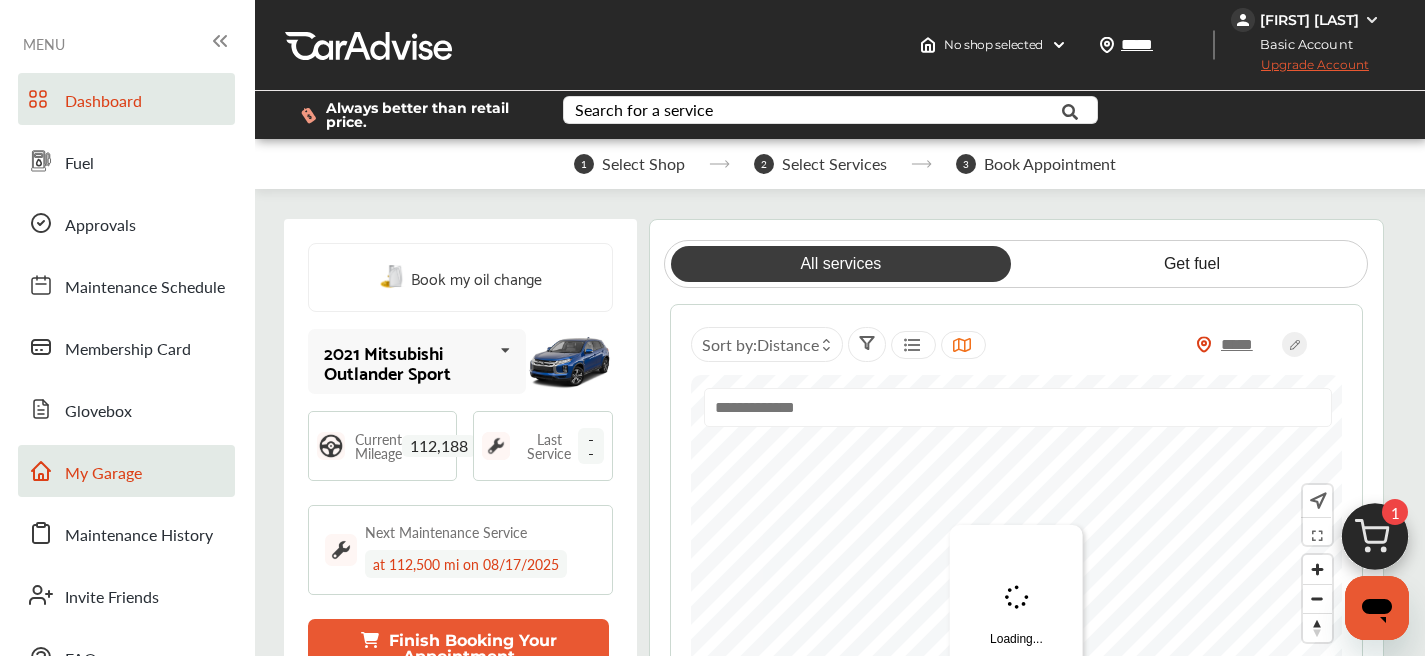 click on "My Garage" at bounding box center (103, 474) 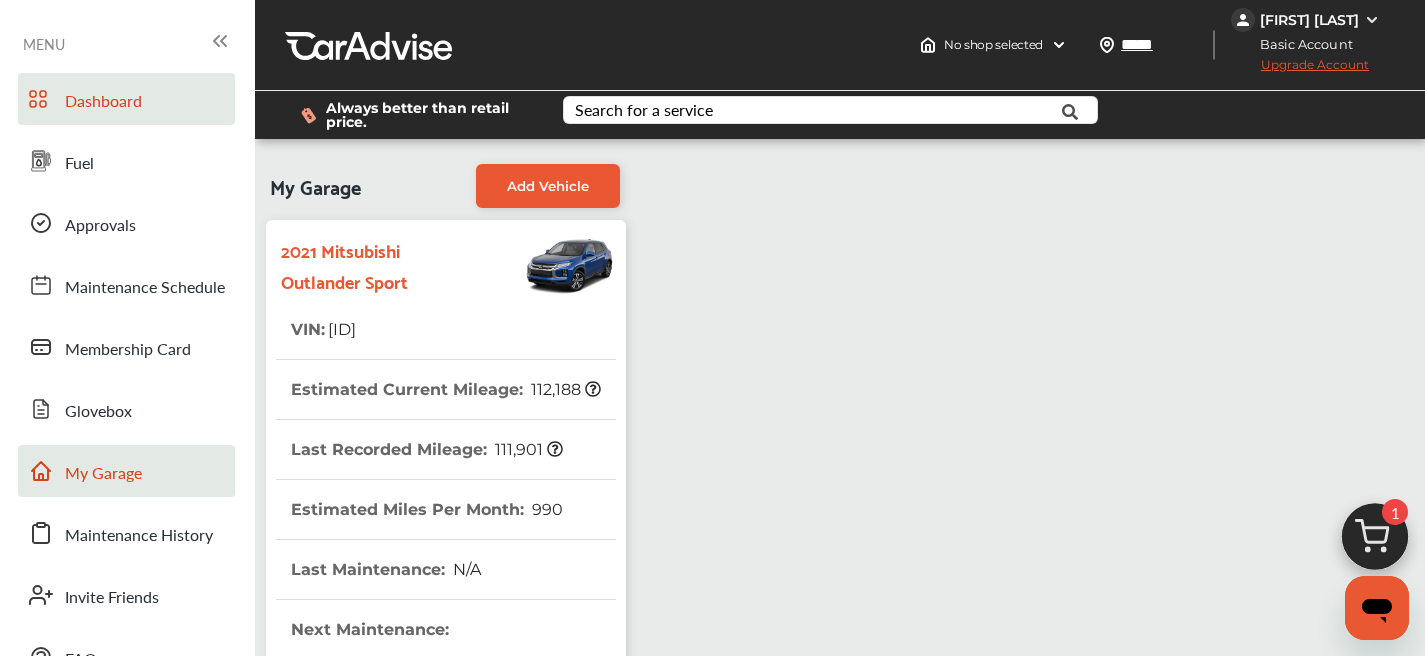 click on "Dashboard" at bounding box center (103, 102) 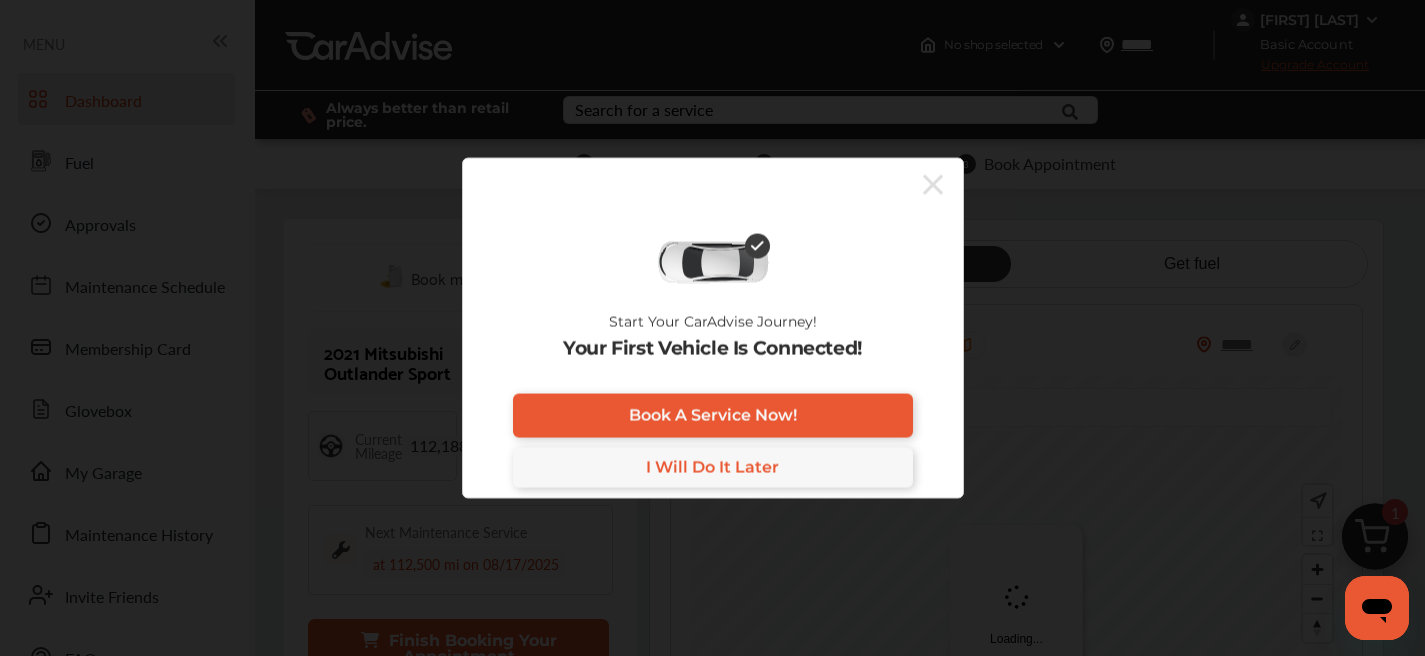 click 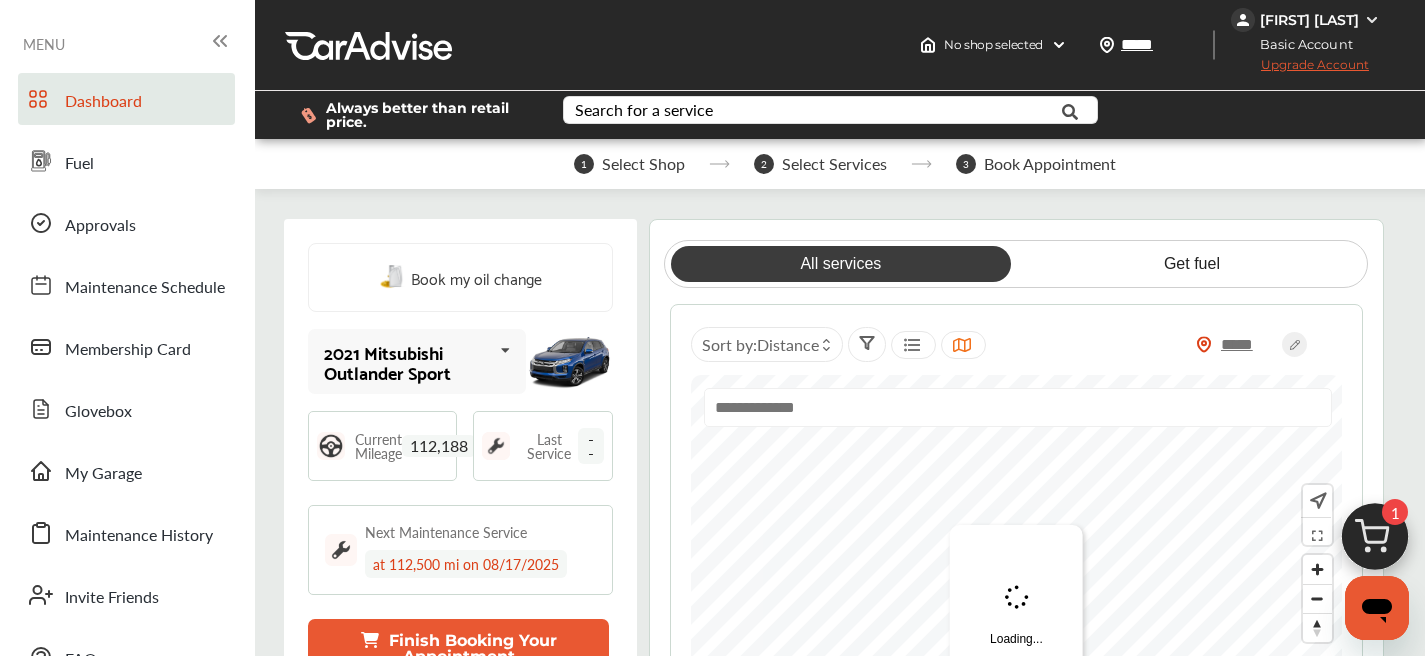 scroll, scrollTop: 4, scrollLeft: 0, axis: vertical 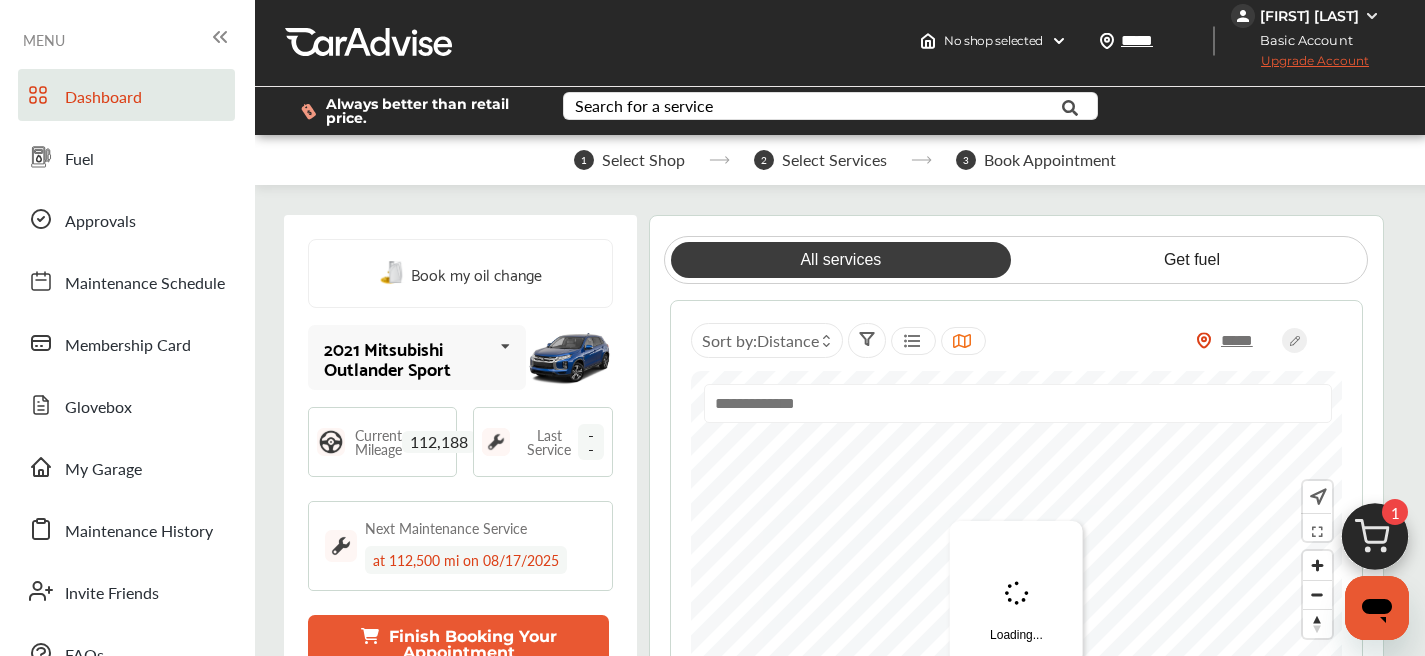 click on "Finish Booking Your Appointment" at bounding box center [458, 644] 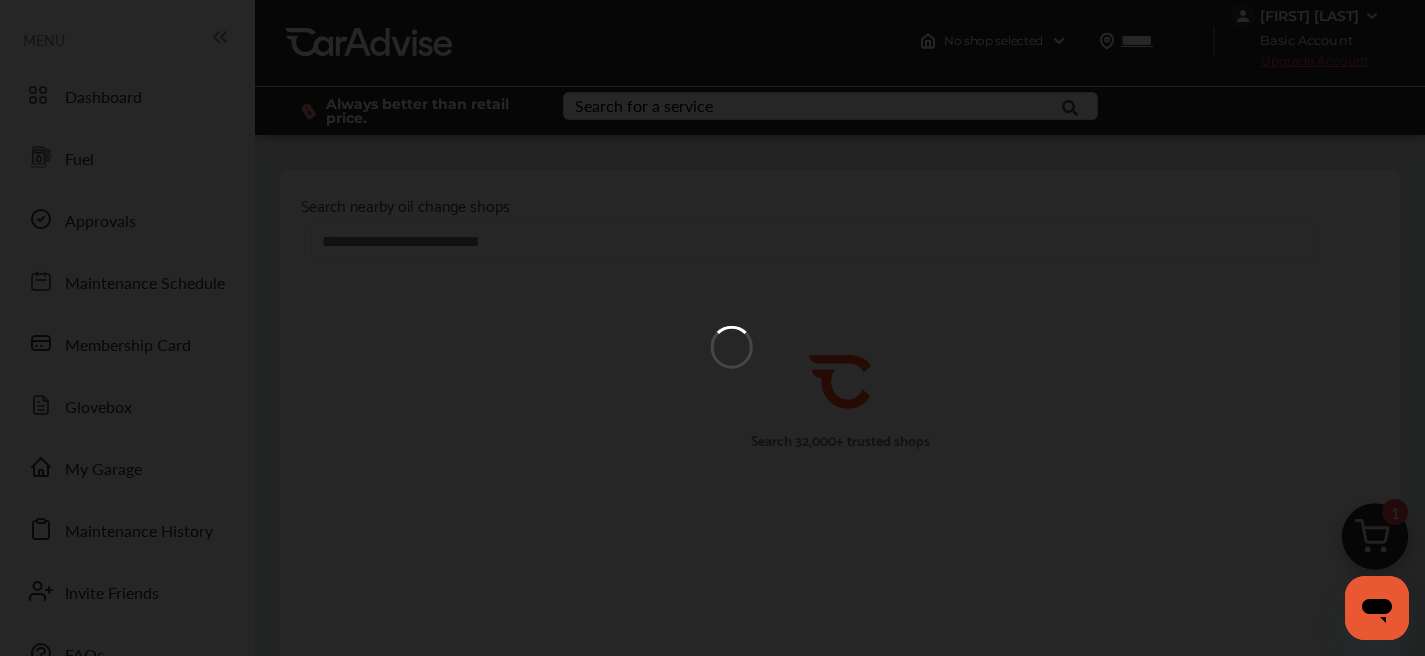 scroll, scrollTop: 0, scrollLeft: 0, axis: both 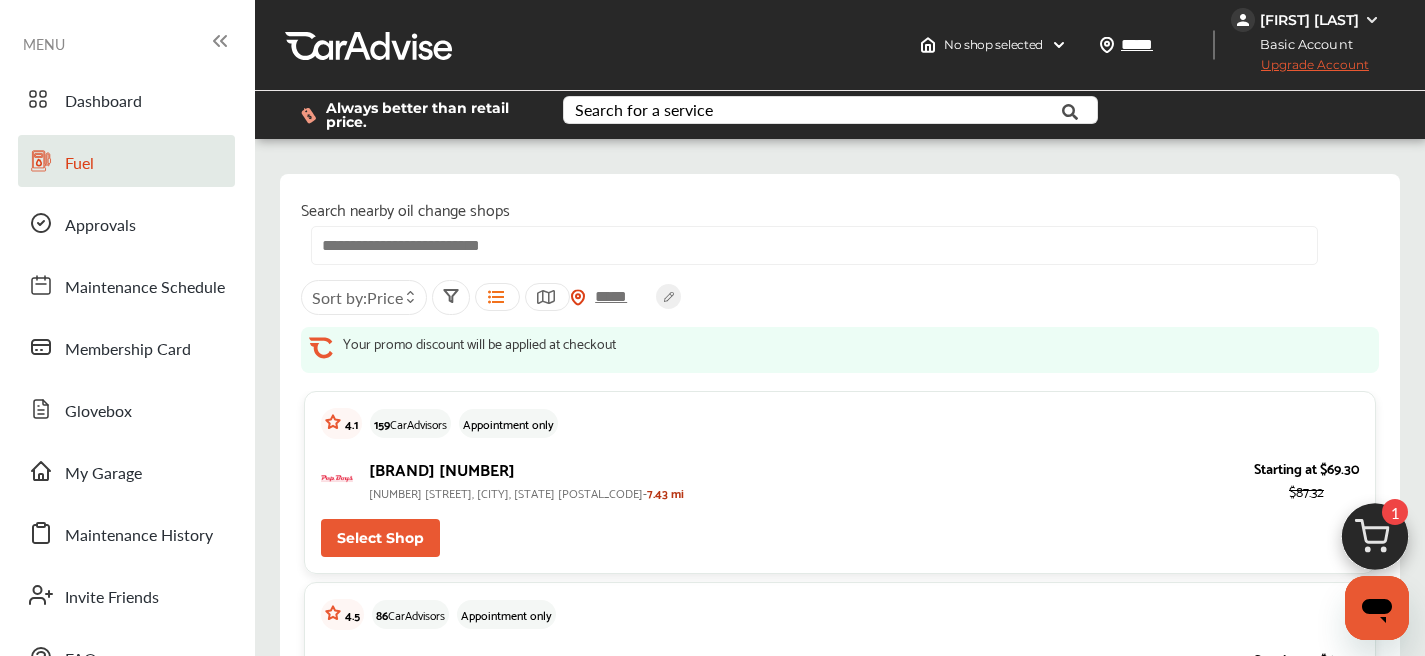 click on "Fuel" at bounding box center (126, 161) 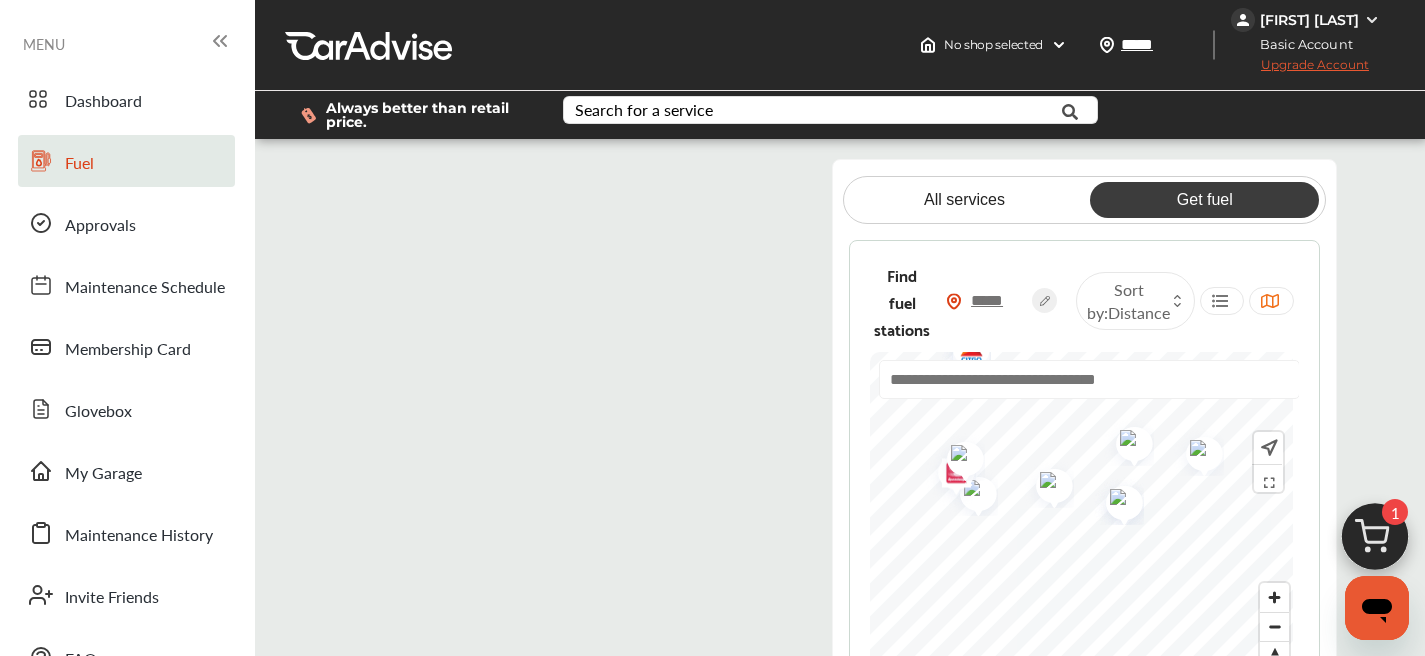 click on "[MY ACCOUNT]
Dashboard
Approvals
Maintenance Schedule
Membership Card
Fuel
Glovebox
My Garage
Maintenance History
Invite Friends
FAQs Sign Out Close Menu Open Menu MENU
Dashboard
Fuel
Approvals
Maintenance Schedule
Membership Card
Glovebox
My Garage
Maintenance History
Invite Friends
FAQs No shop selected No shop selected Find a shop *****
Sort by :  Distance
***** [NAME] Basic   Account Upgrade Account My Account Membership Card Sign Out Always better than retail price. Search for a service Search for... All Common Services Maintenance Schedules 1 My Cart
Shop No shop selected Active vehicle 2021 Mitsubishi Outlander Sport Services (1) Add a service
Add more services Oil Change - Full-synthetic" at bounding box center (712, 328) 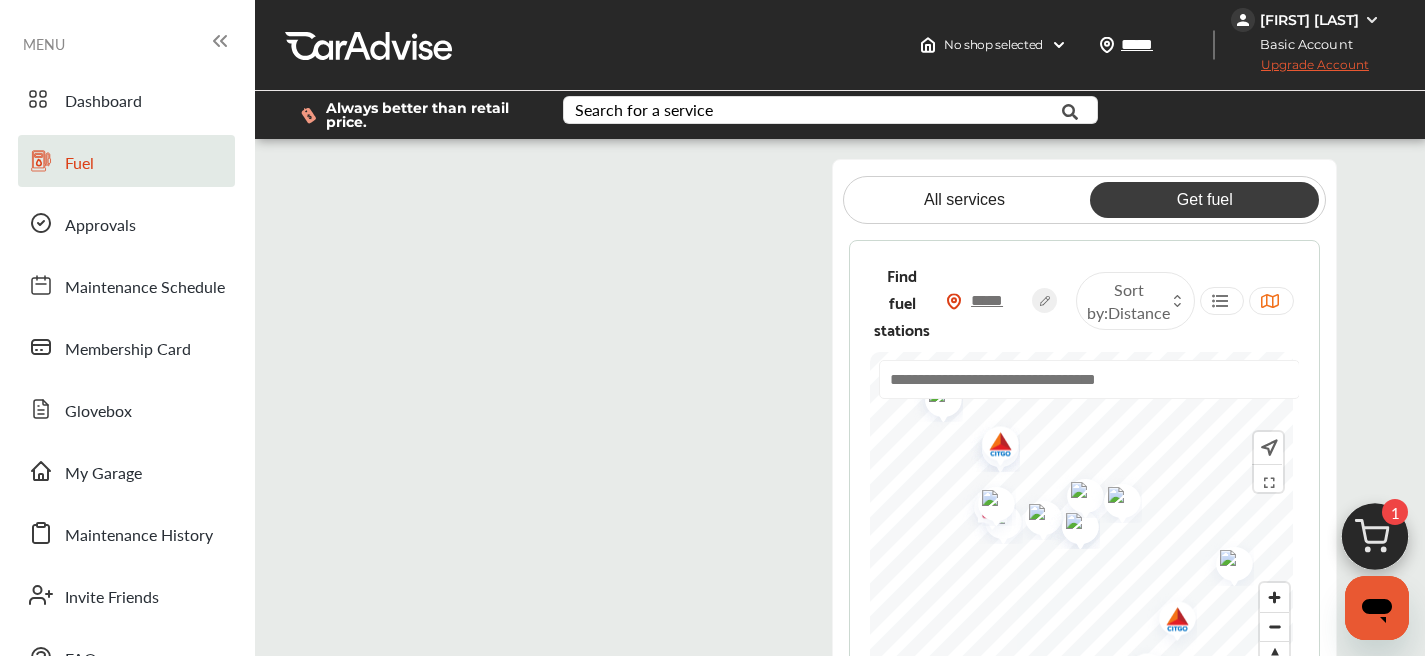 click at bounding box center [1222, 301] 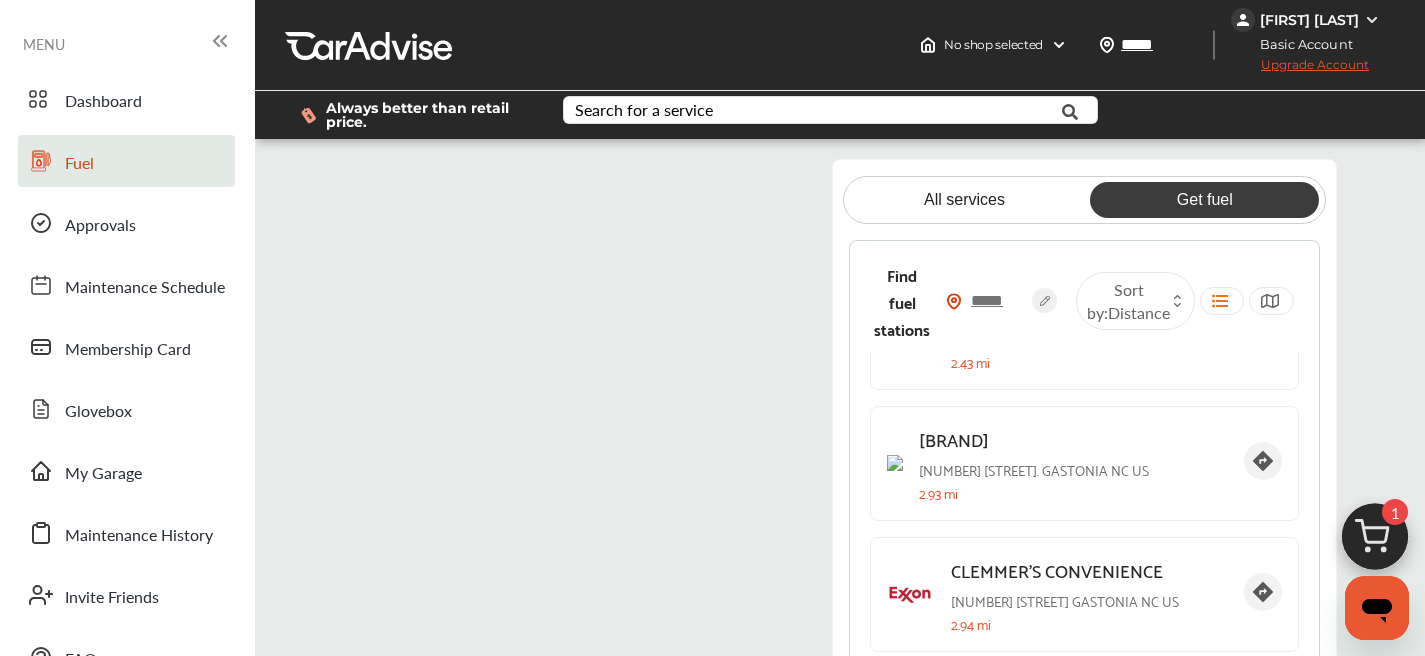 scroll, scrollTop: 0, scrollLeft: 0, axis: both 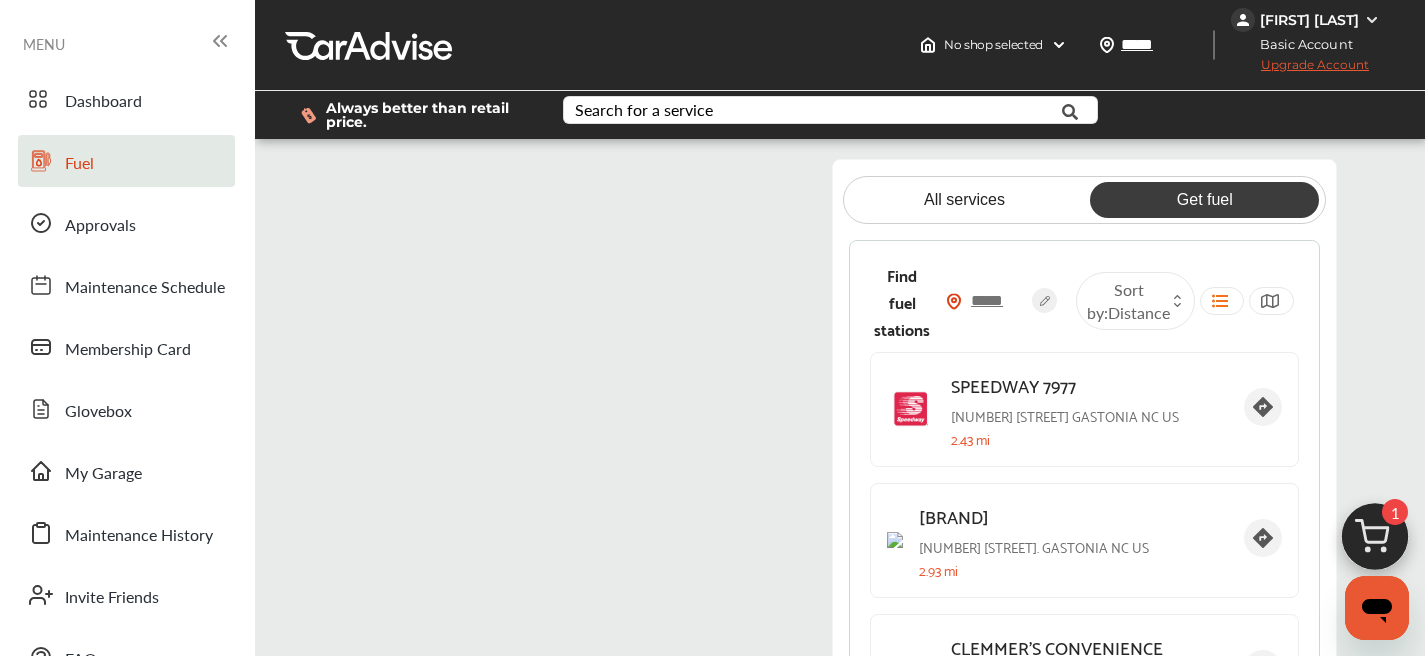 click at bounding box center [954, 301] 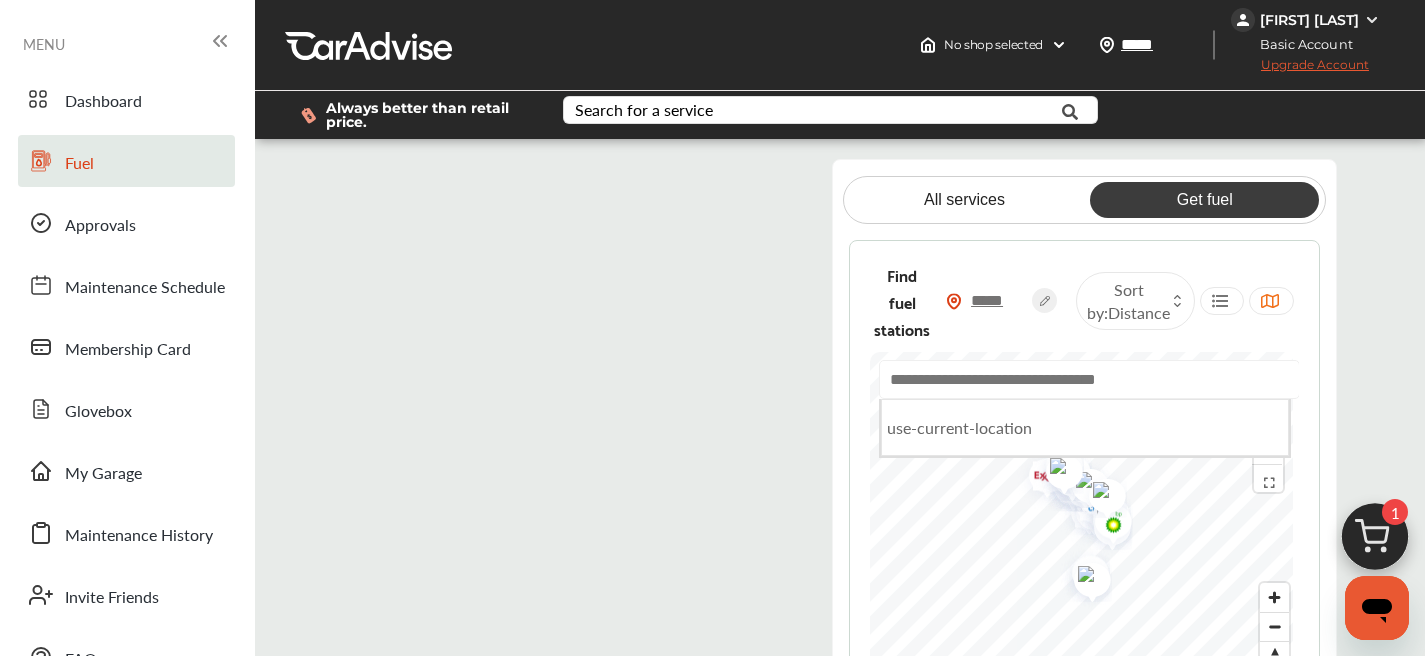 paste on "*****" 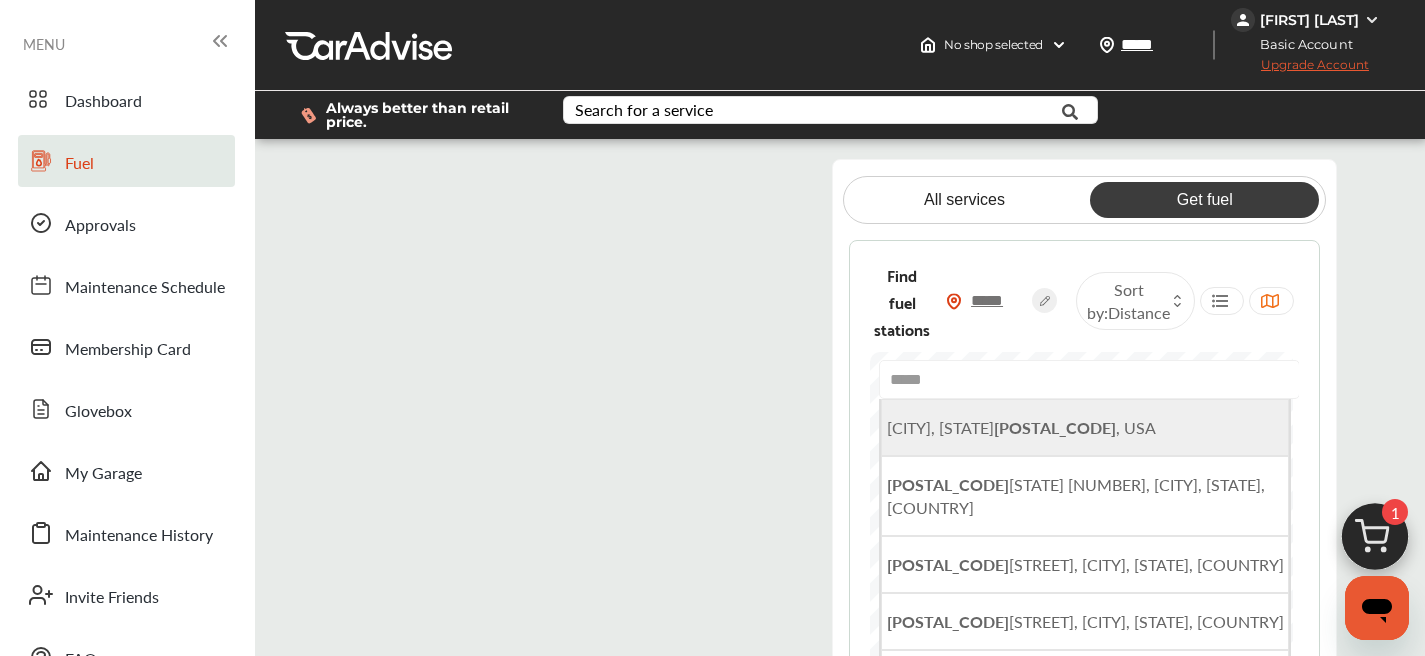 click on "[CITY], [STATE] [POSTAL_CODE], [COUNTRY]" at bounding box center [1021, 427] 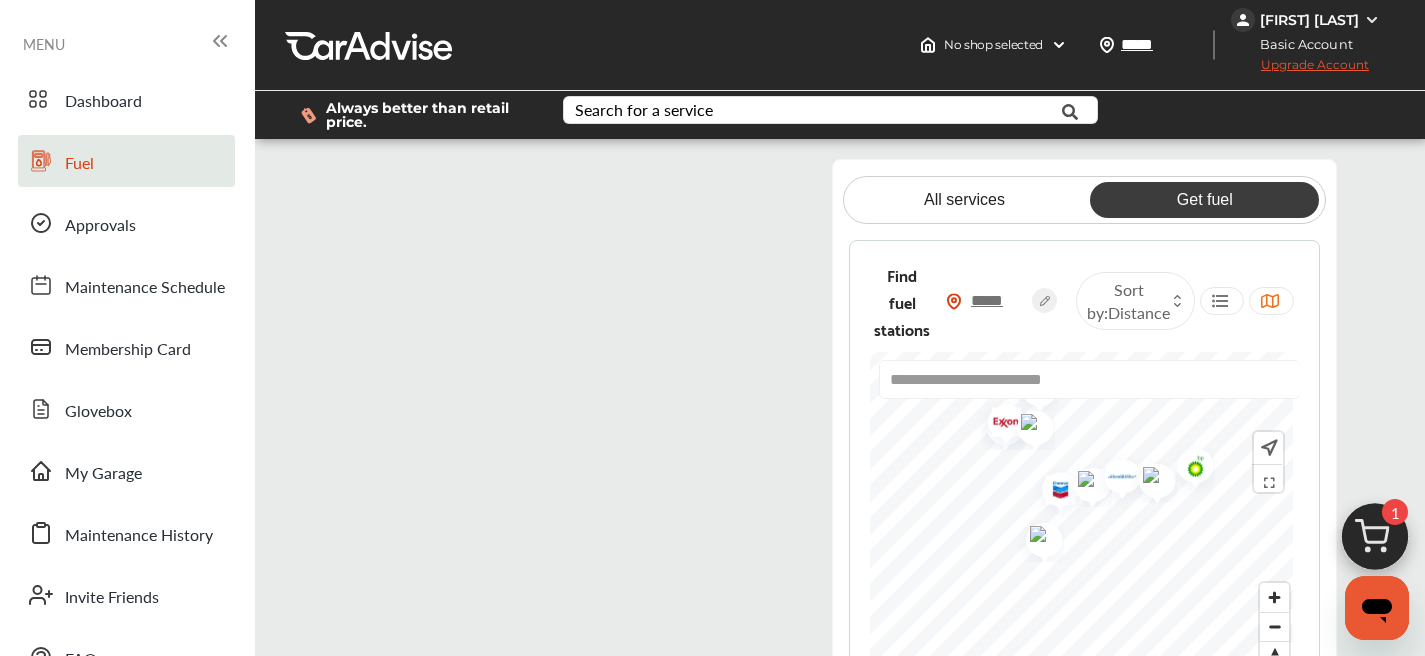 click at bounding box center [1220, 301] 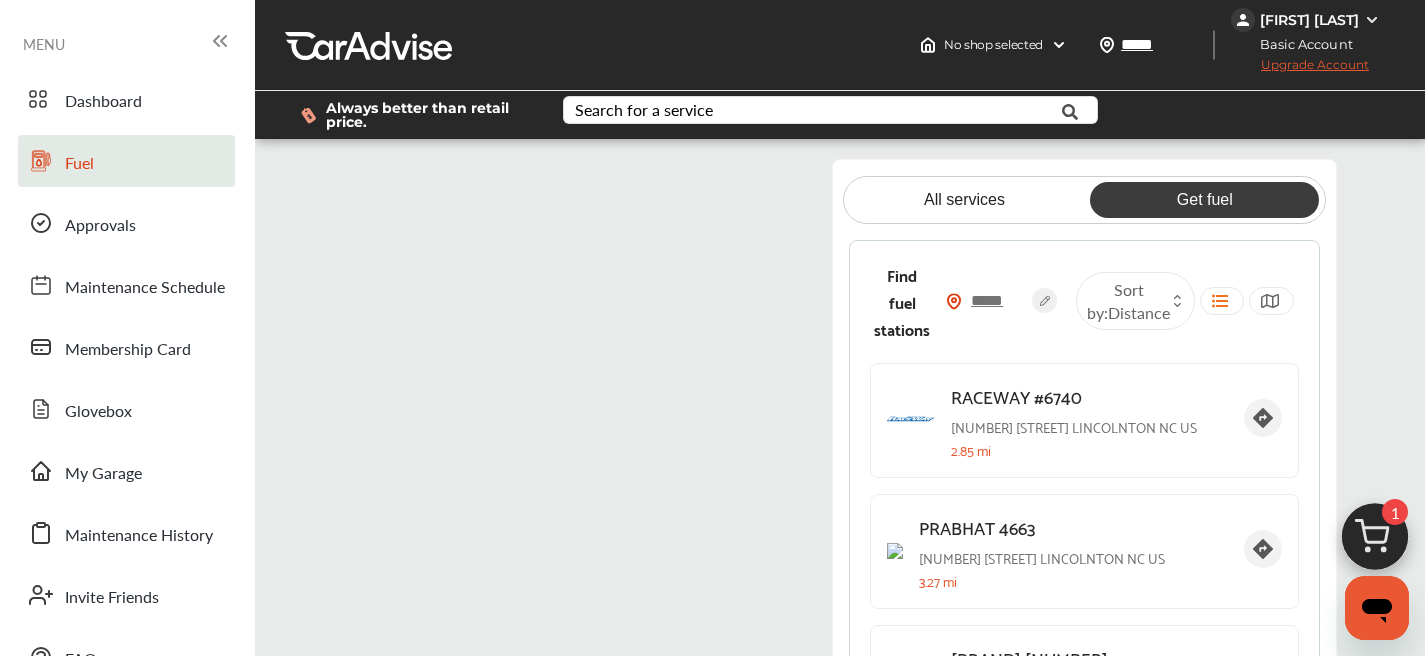 scroll, scrollTop: 910, scrollLeft: 0, axis: vertical 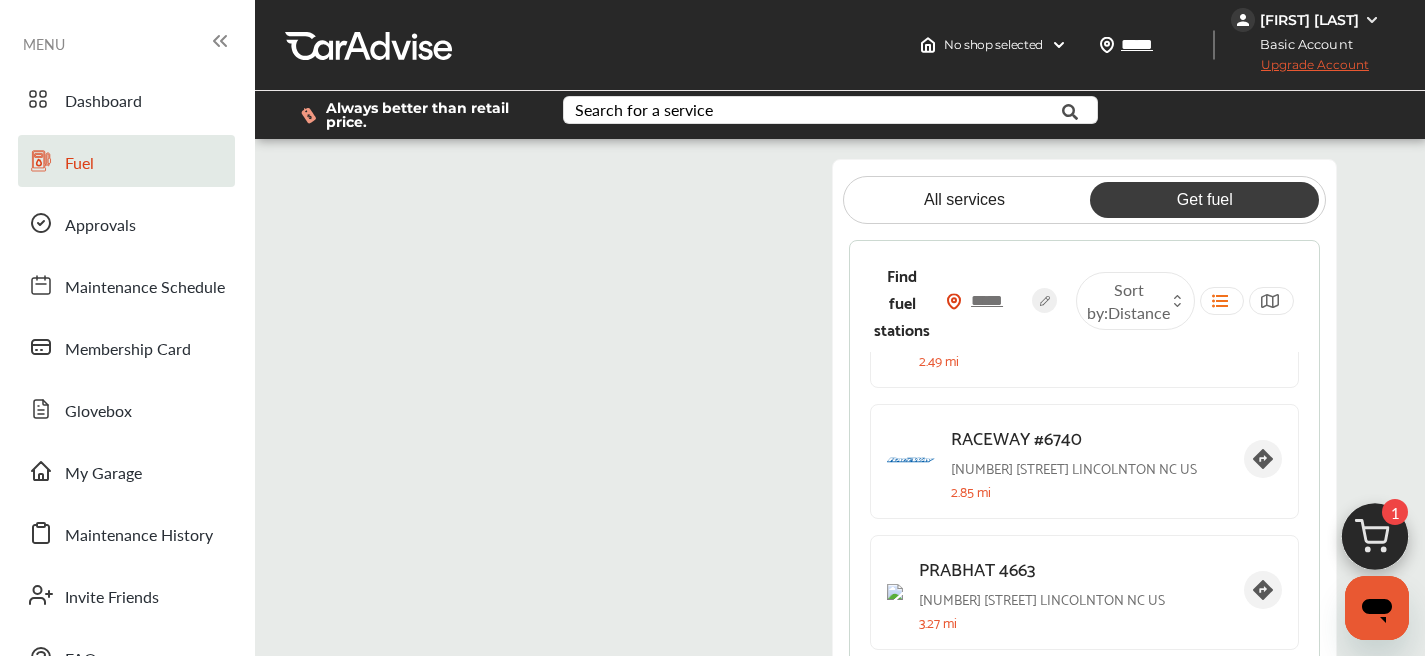 click at bounding box center (575, 427) 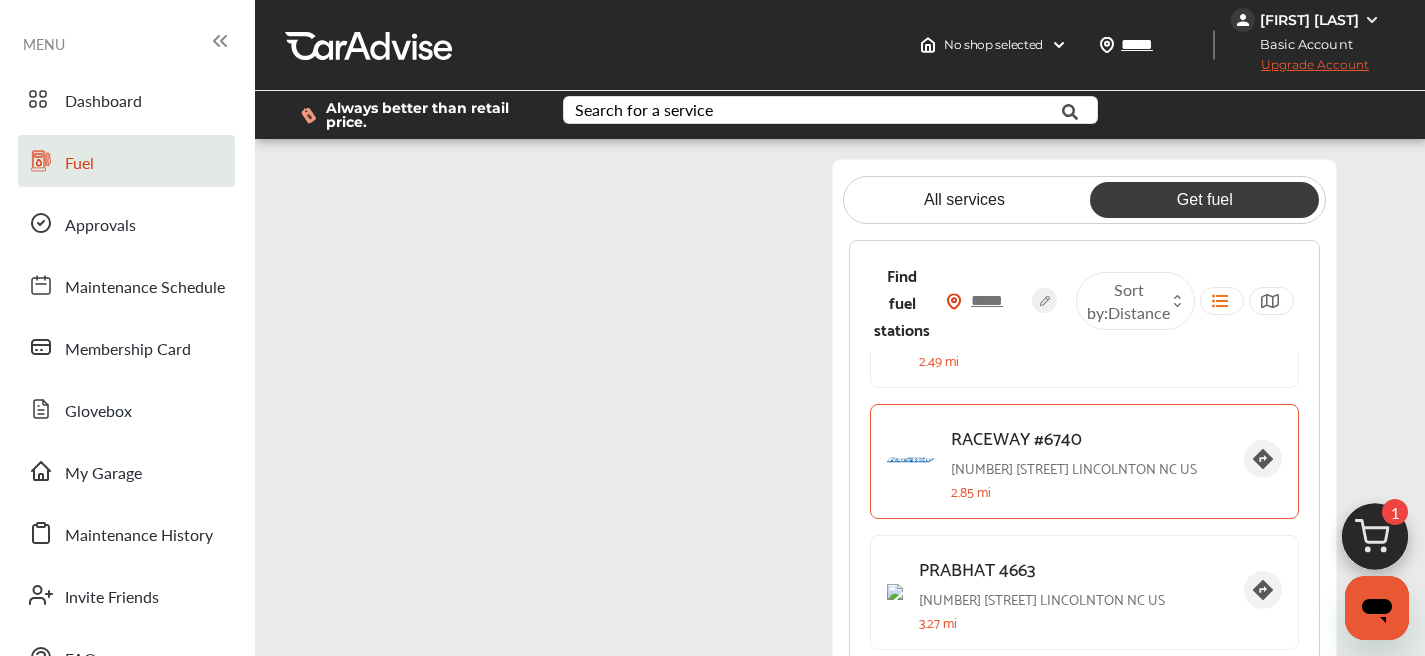 click on "[NUMBER] [STREET] [CITY] [STATE] [COUNTRY]" at bounding box center [1089, 467] 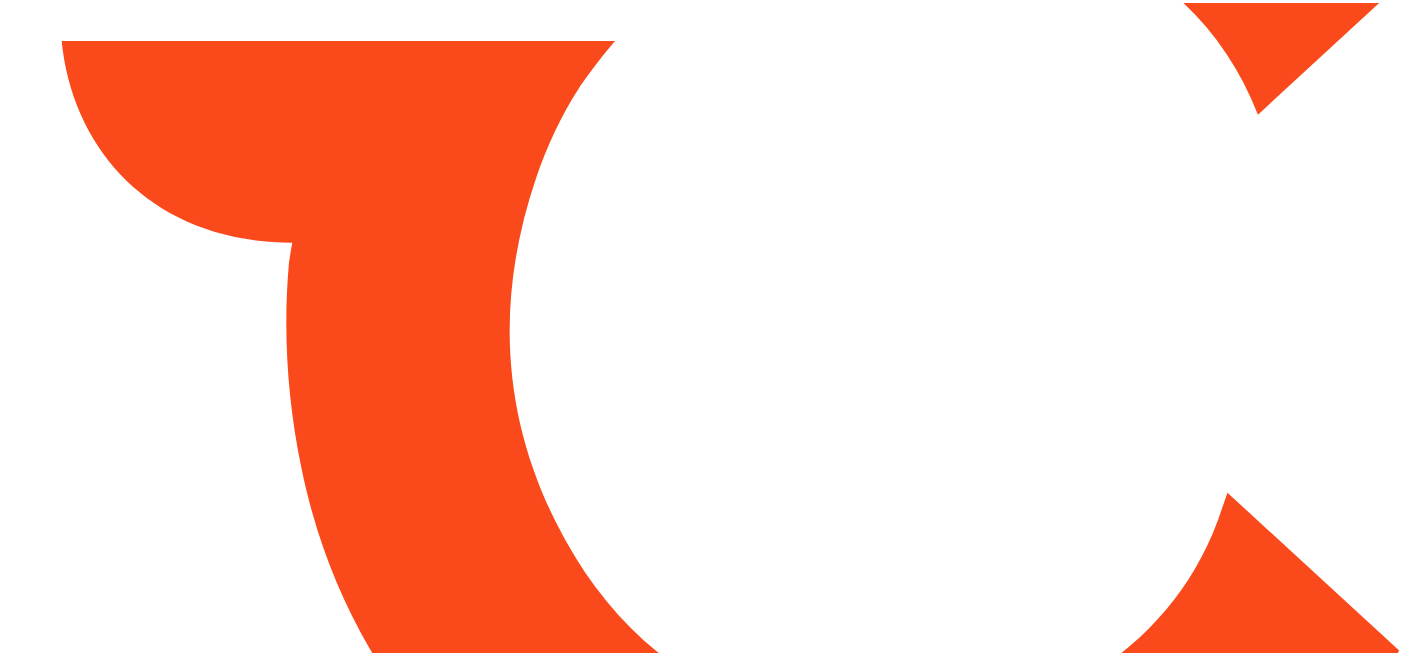 scroll, scrollTop: 0, scrollLeft: 0, axis: both 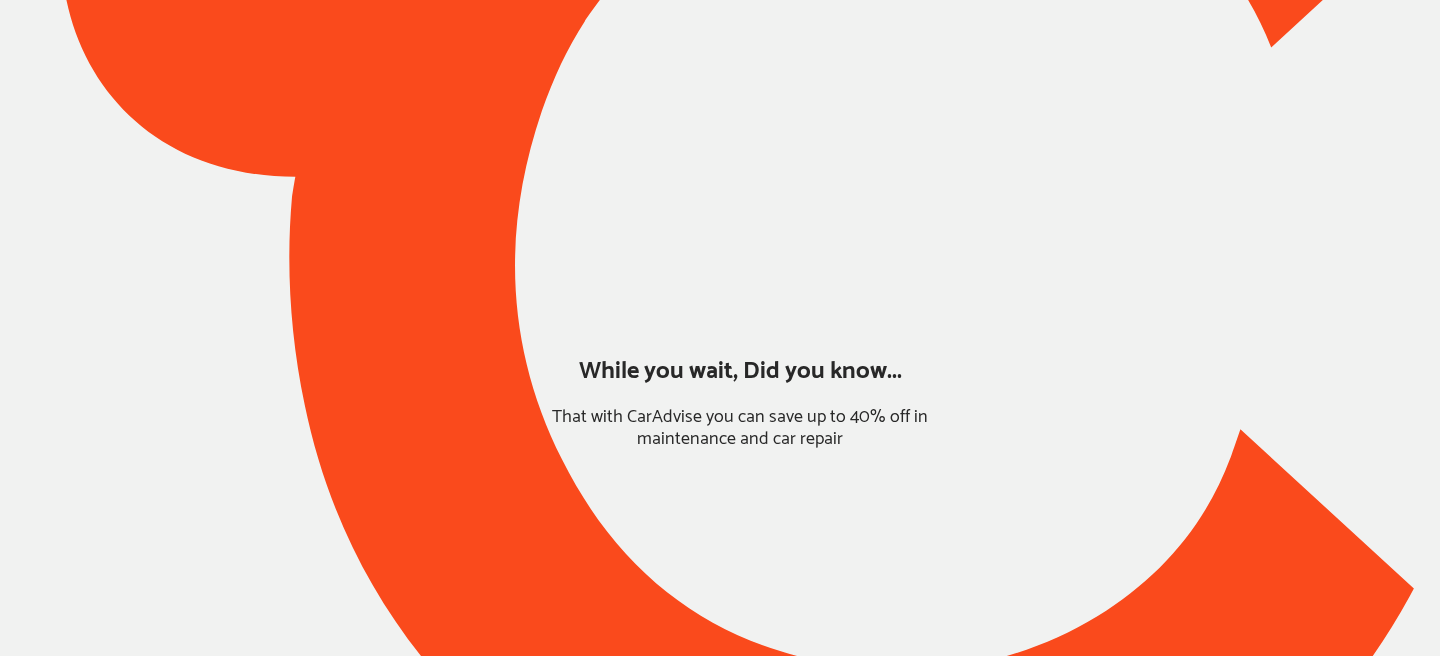 type on "*****" 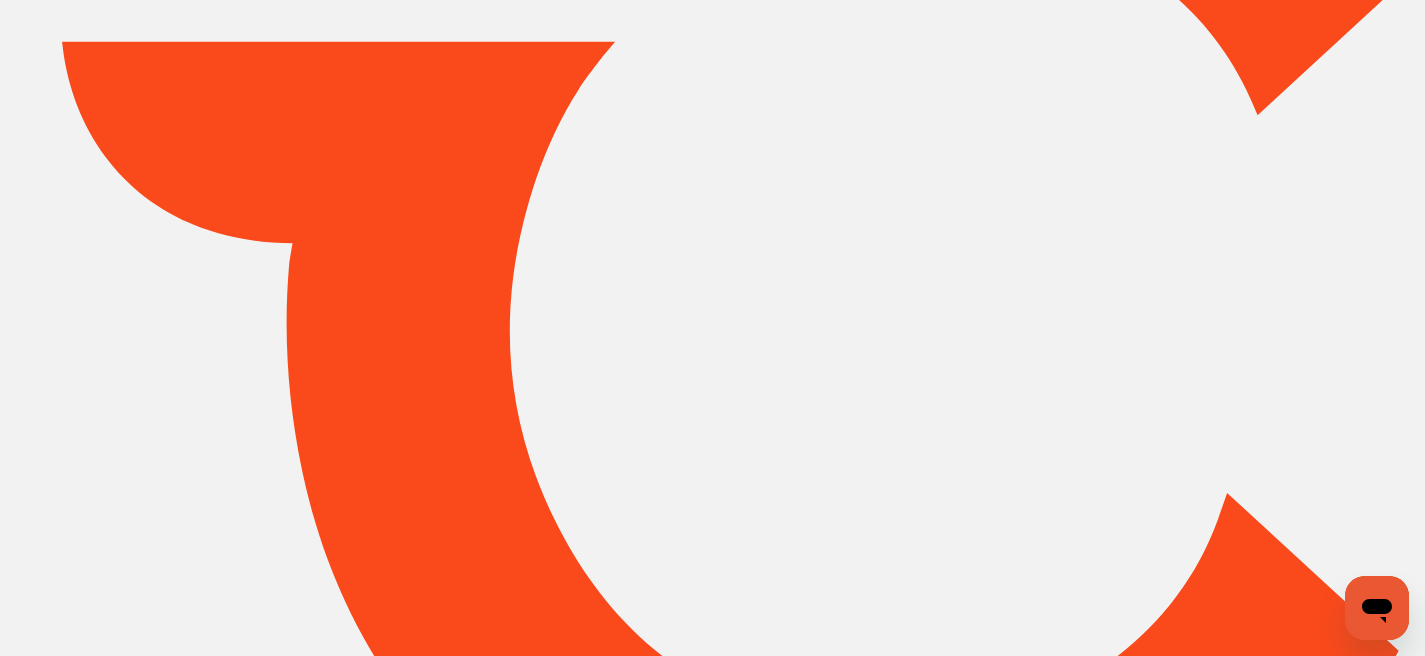 scroll, scrollTop: 0, scrollLeft: 0, axis: both 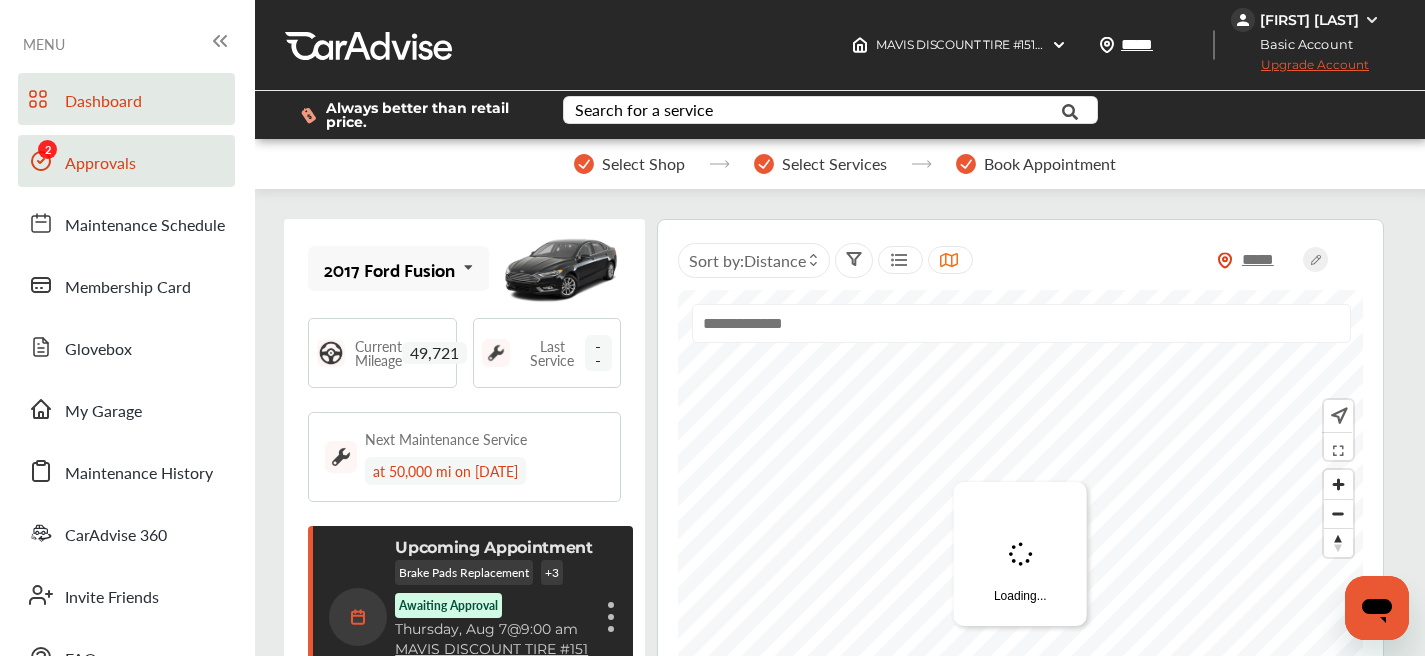 click on "Approvals" at bounding box center (100, 164) 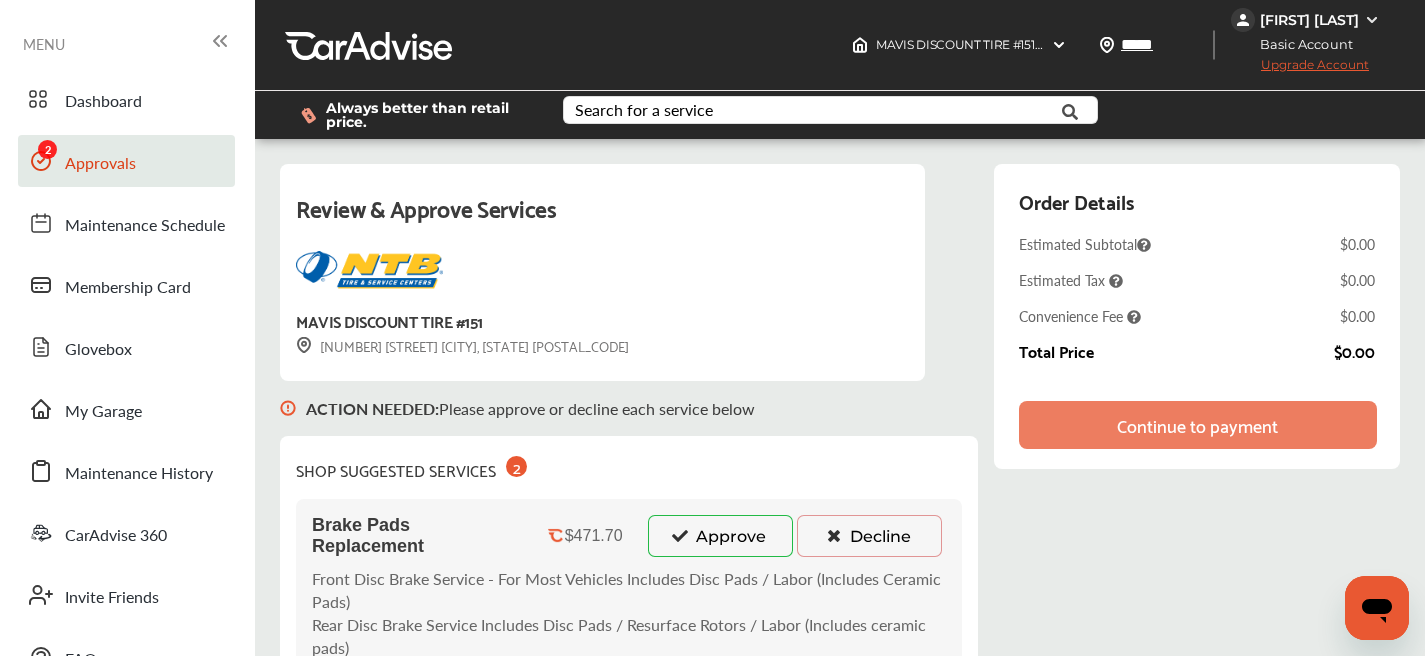 click on "Approve" at bounding box center (720, 536) 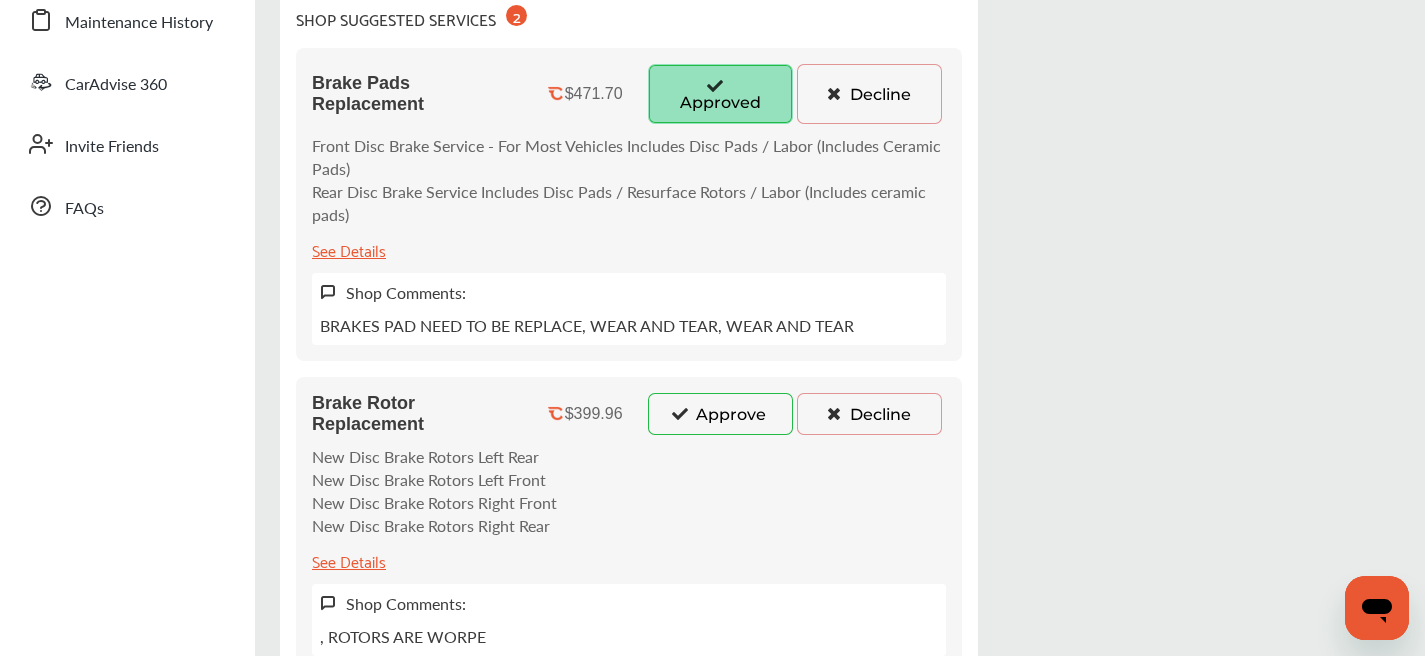 scroll, scrollTop: 515, scrollLeft: 0, axis: vertical 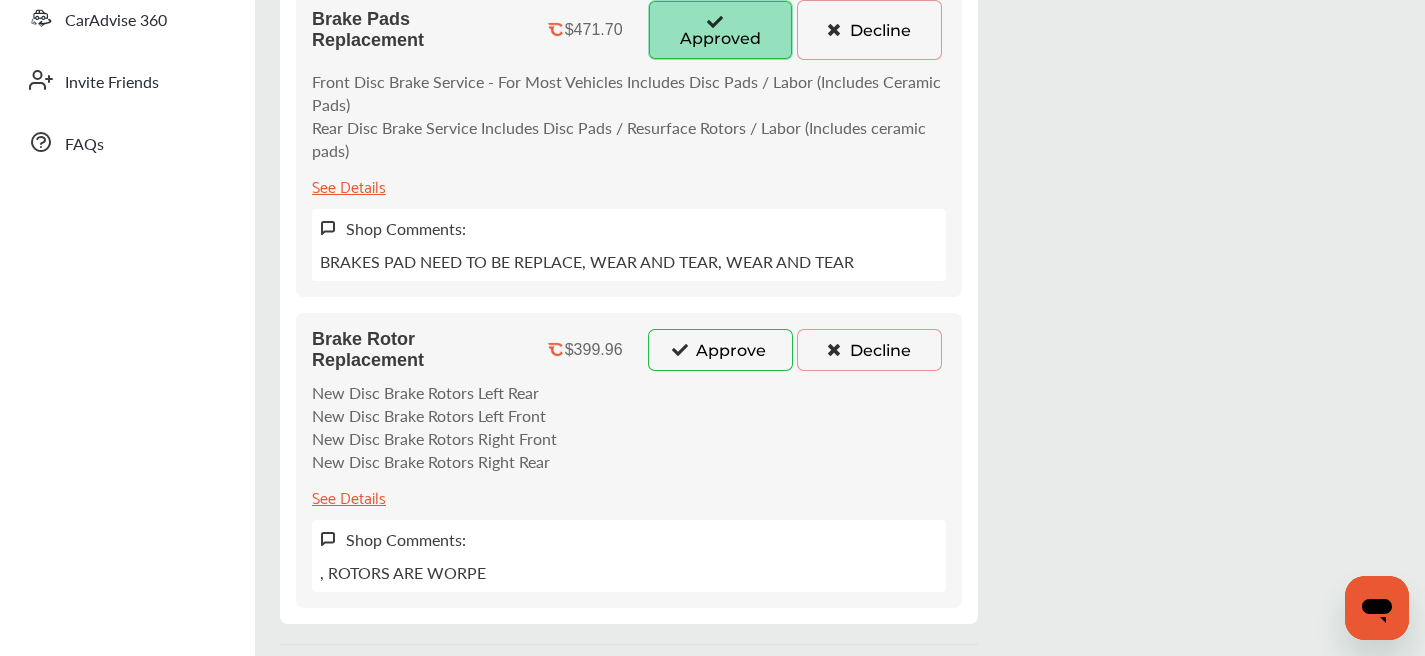 click on "Approve" at bounding box center [720, 350] 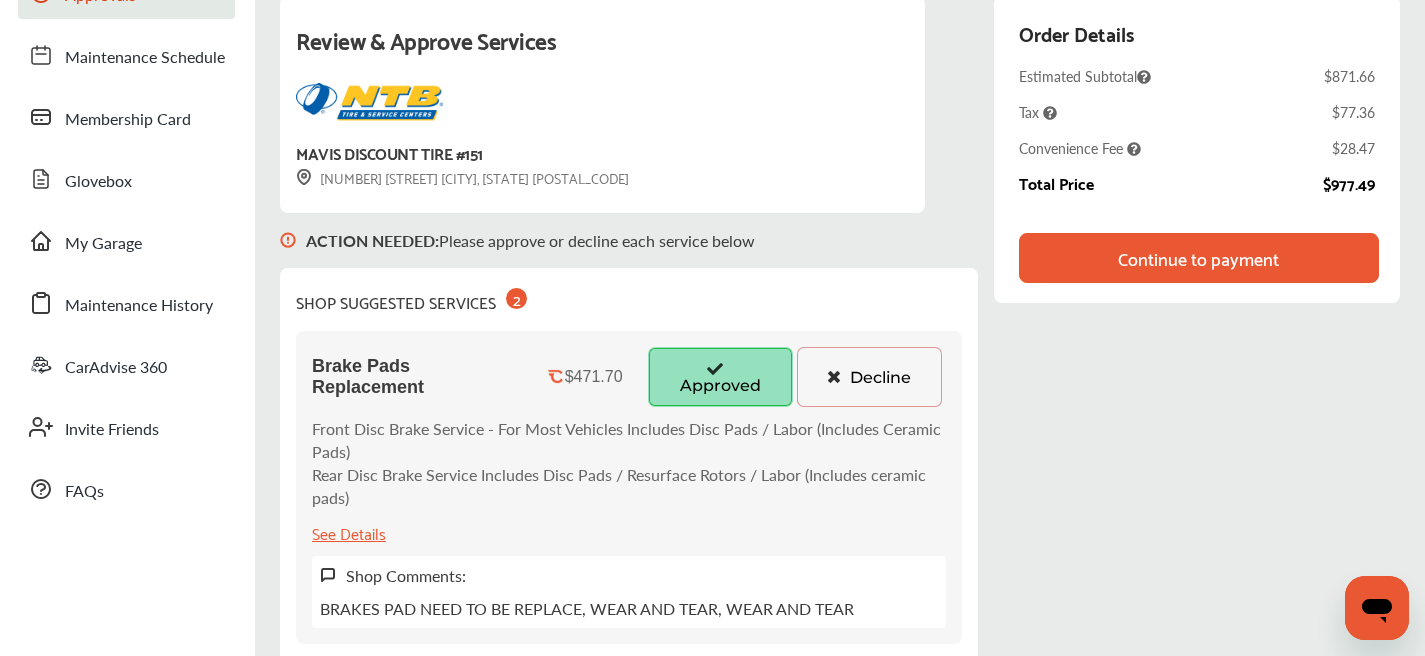 scroll, scrollTop: 0, scrollLeft: 0, axis: both 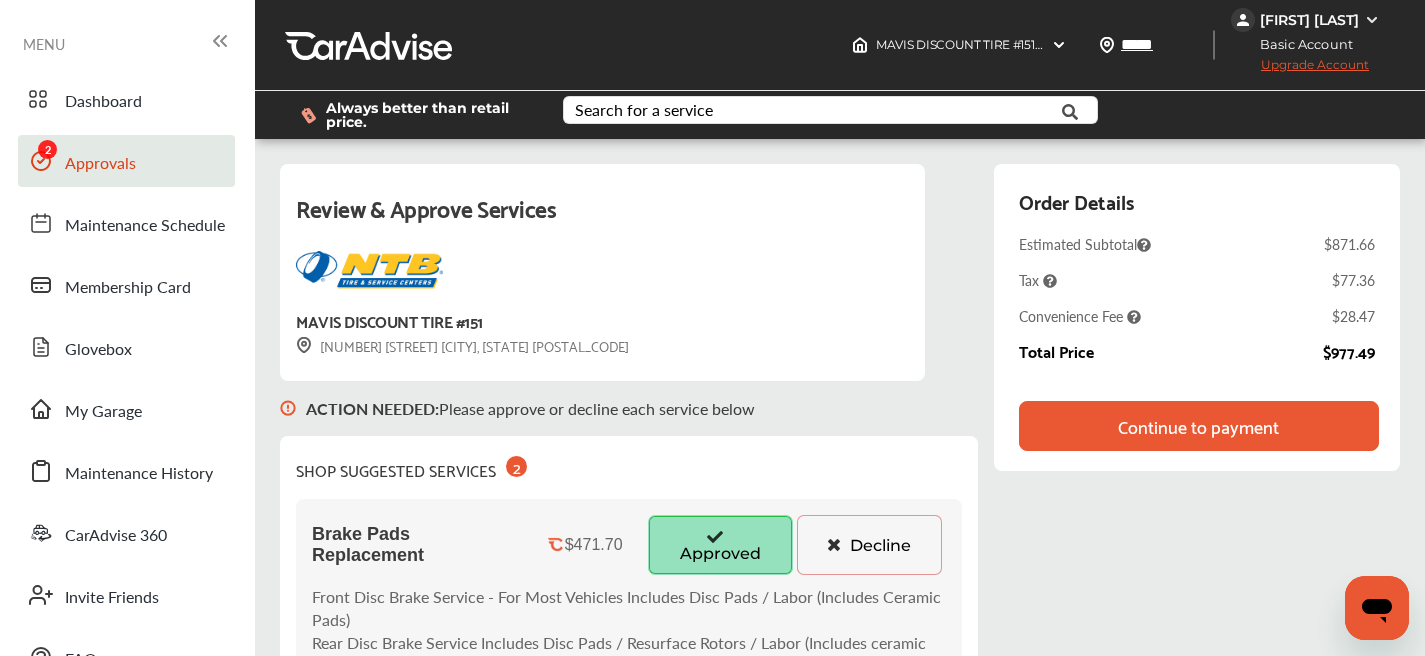 click on "Upgrade Account" at bounding box center (1300, 69) 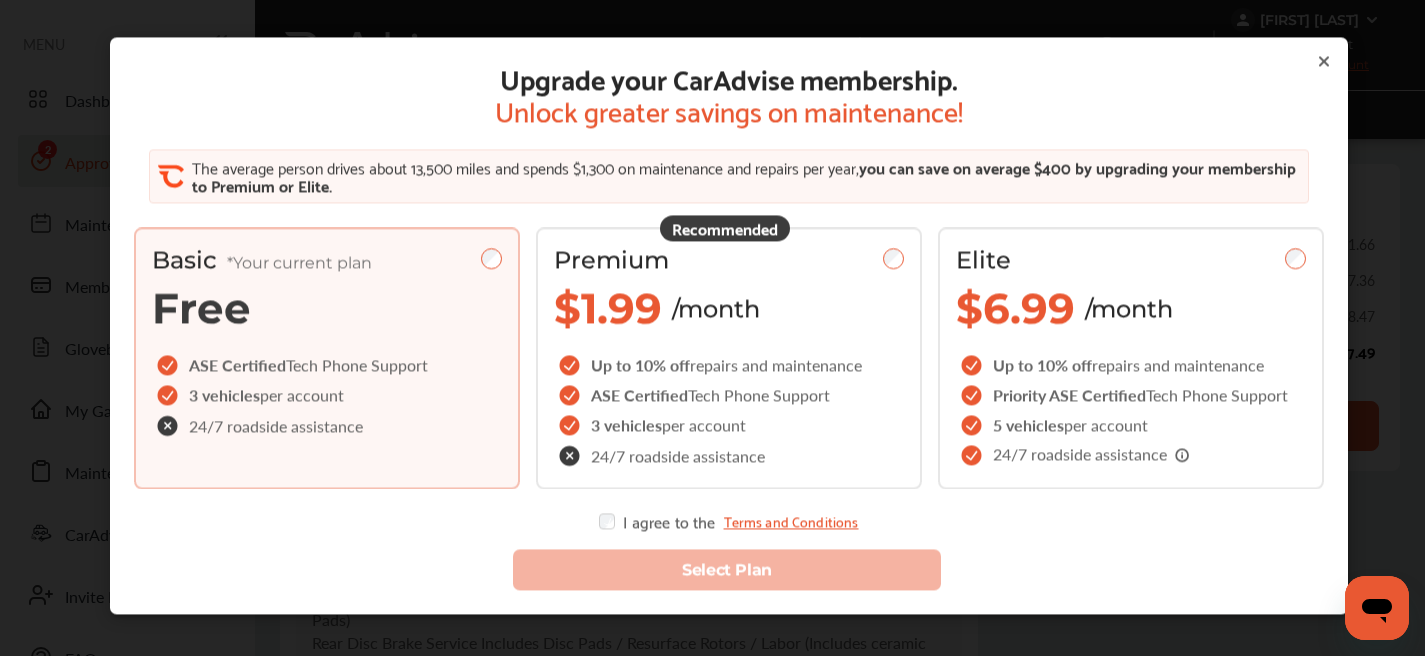 click 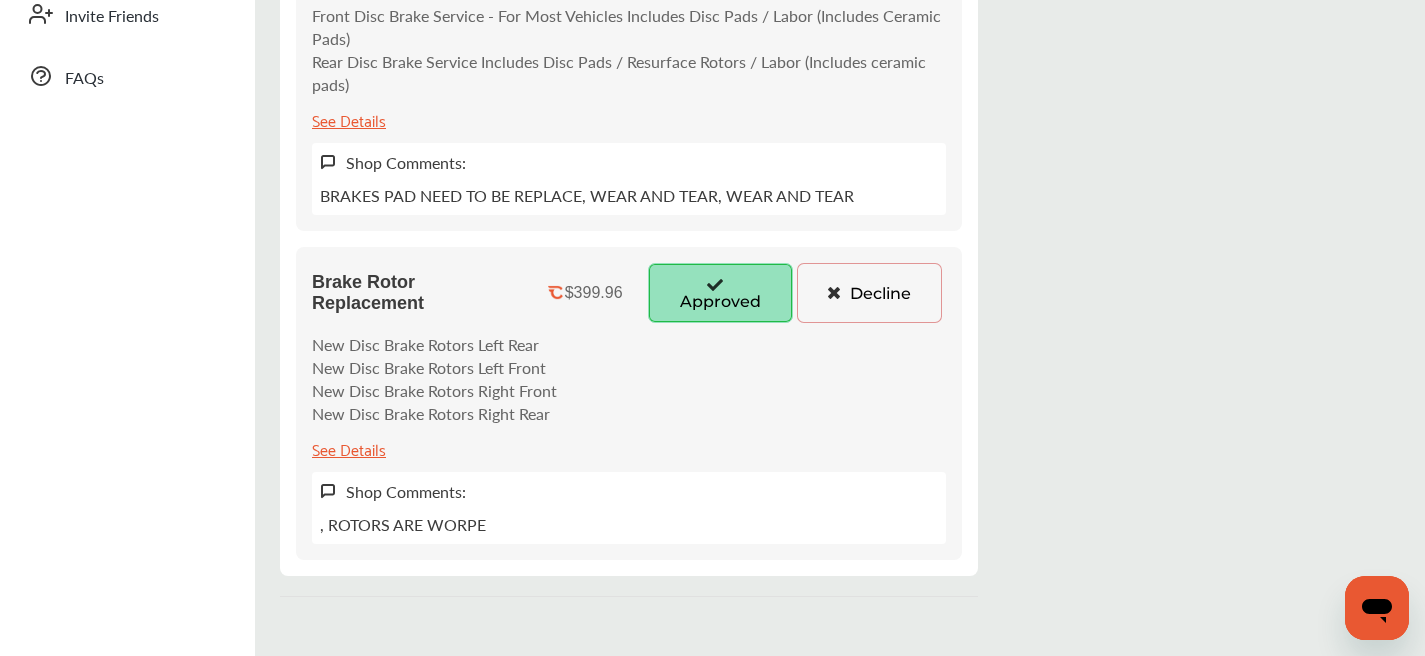 scroll, scrollTop: 0, scrollLeft: 0, axis: both 